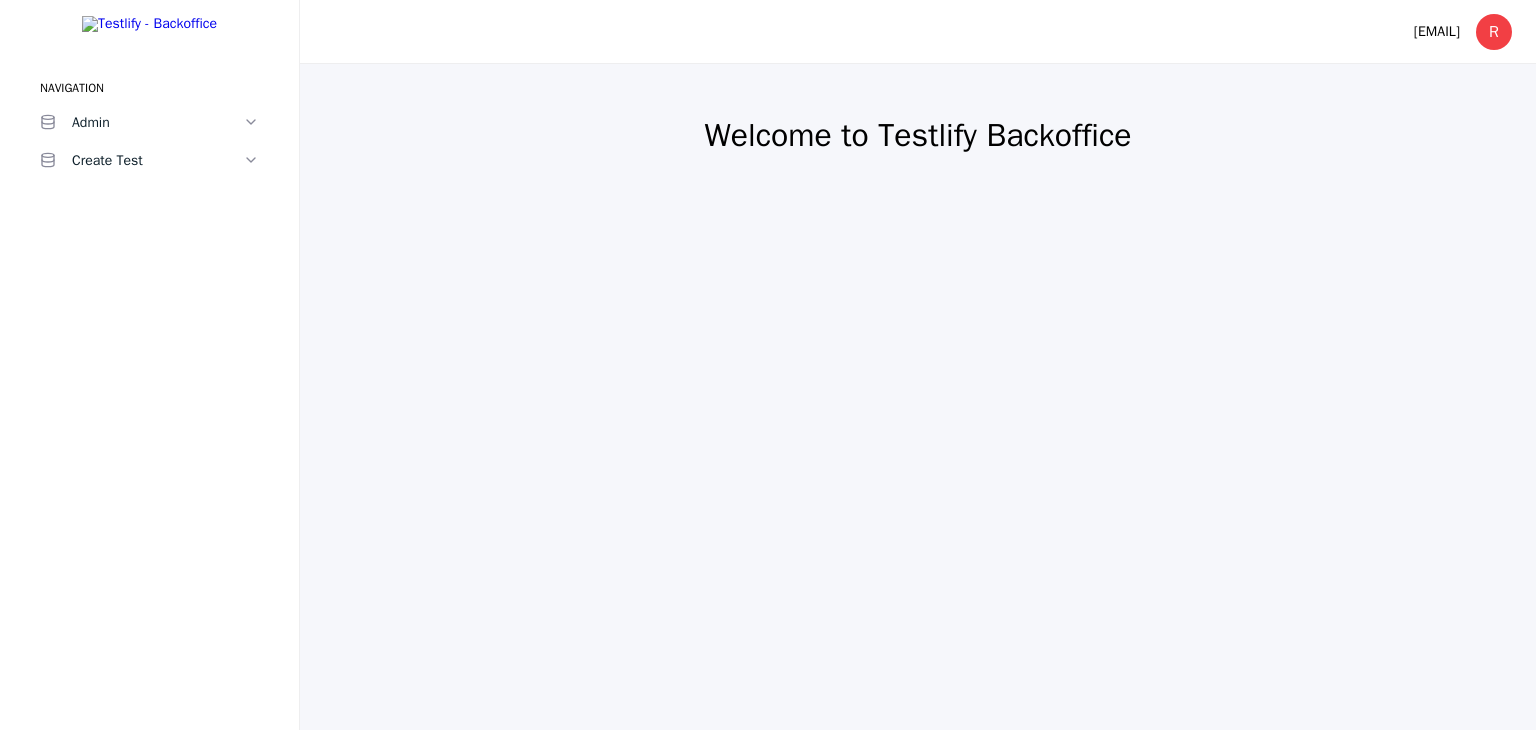 scroll, scrollTop: 0, scrollLeft: 0, axis: both 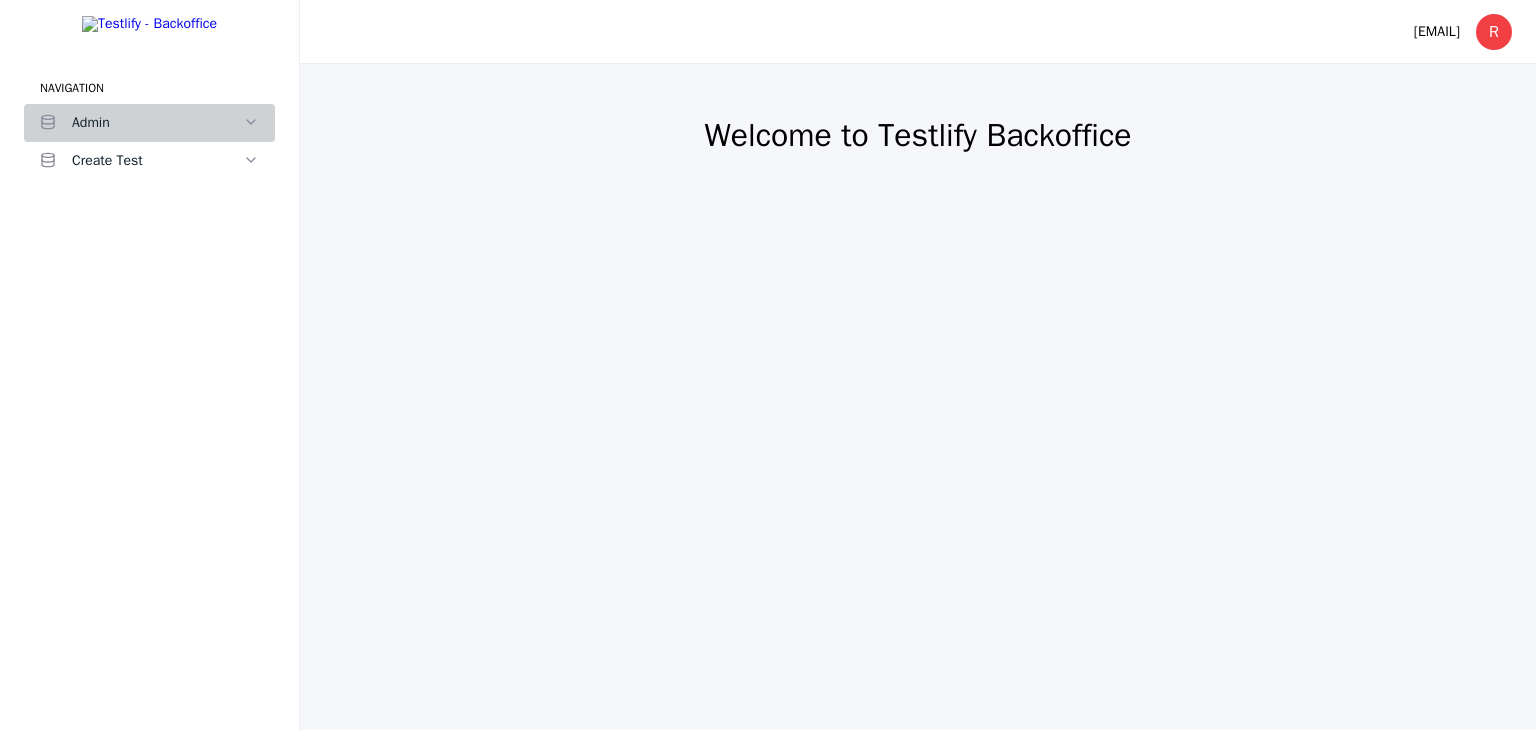 click on "Admin" at bounding box center (157, 123) 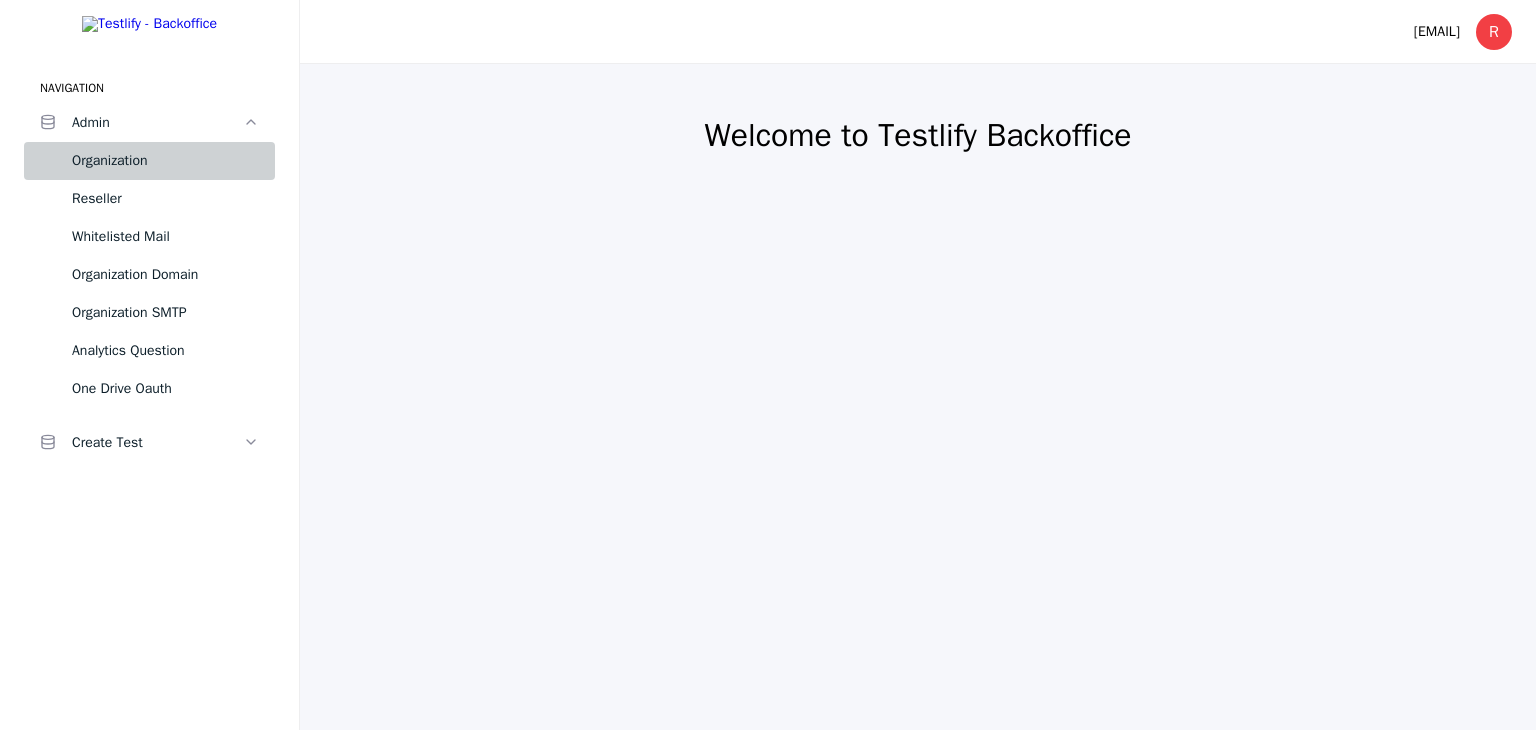 click on "Organization" at bounding box center (165, 161) 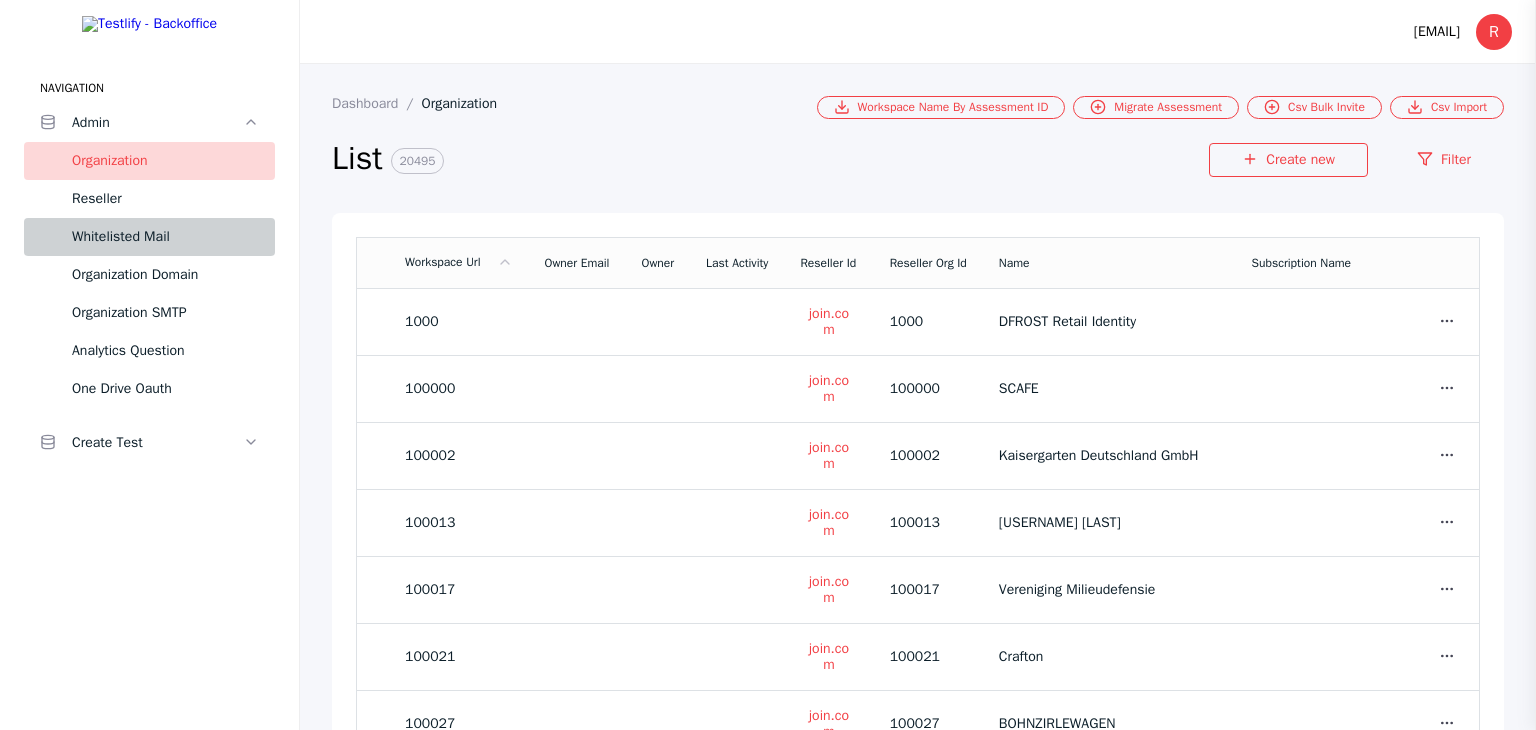 click on "Whitelisted Mail" at bounding box center [165, 237] 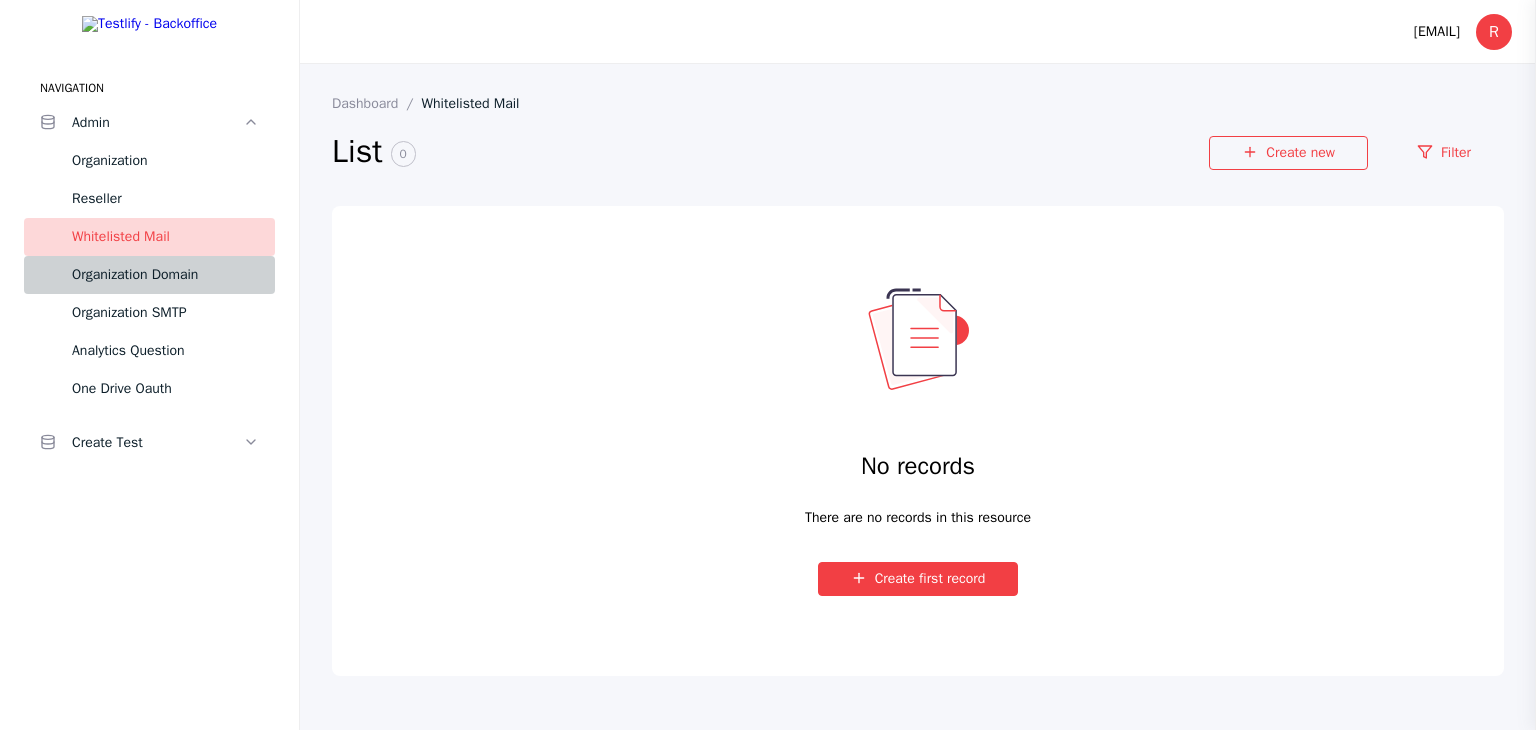 click on "Organization Domain" at bounding box center (165, 275) 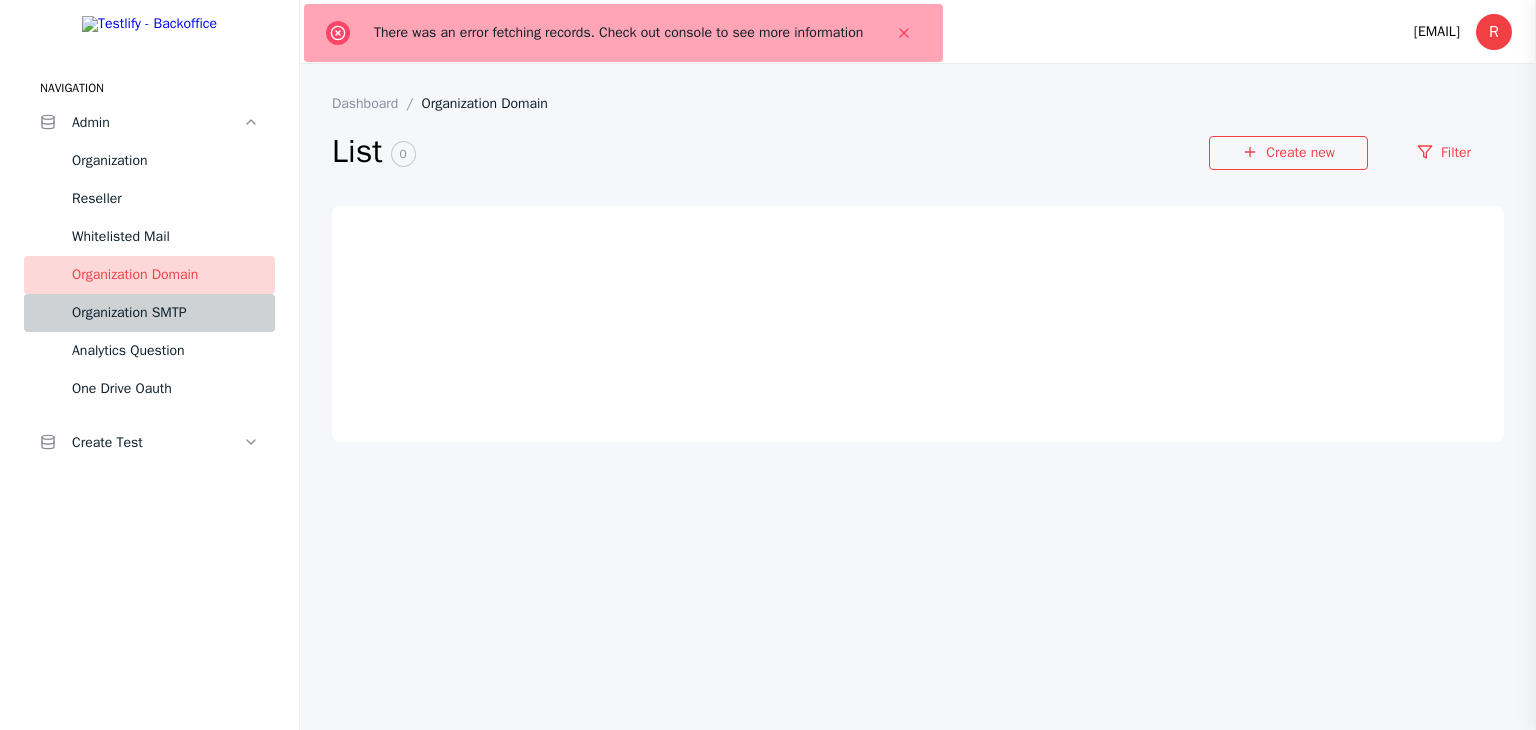 click on "Organization SMTP" at bounding box center [165, 313] 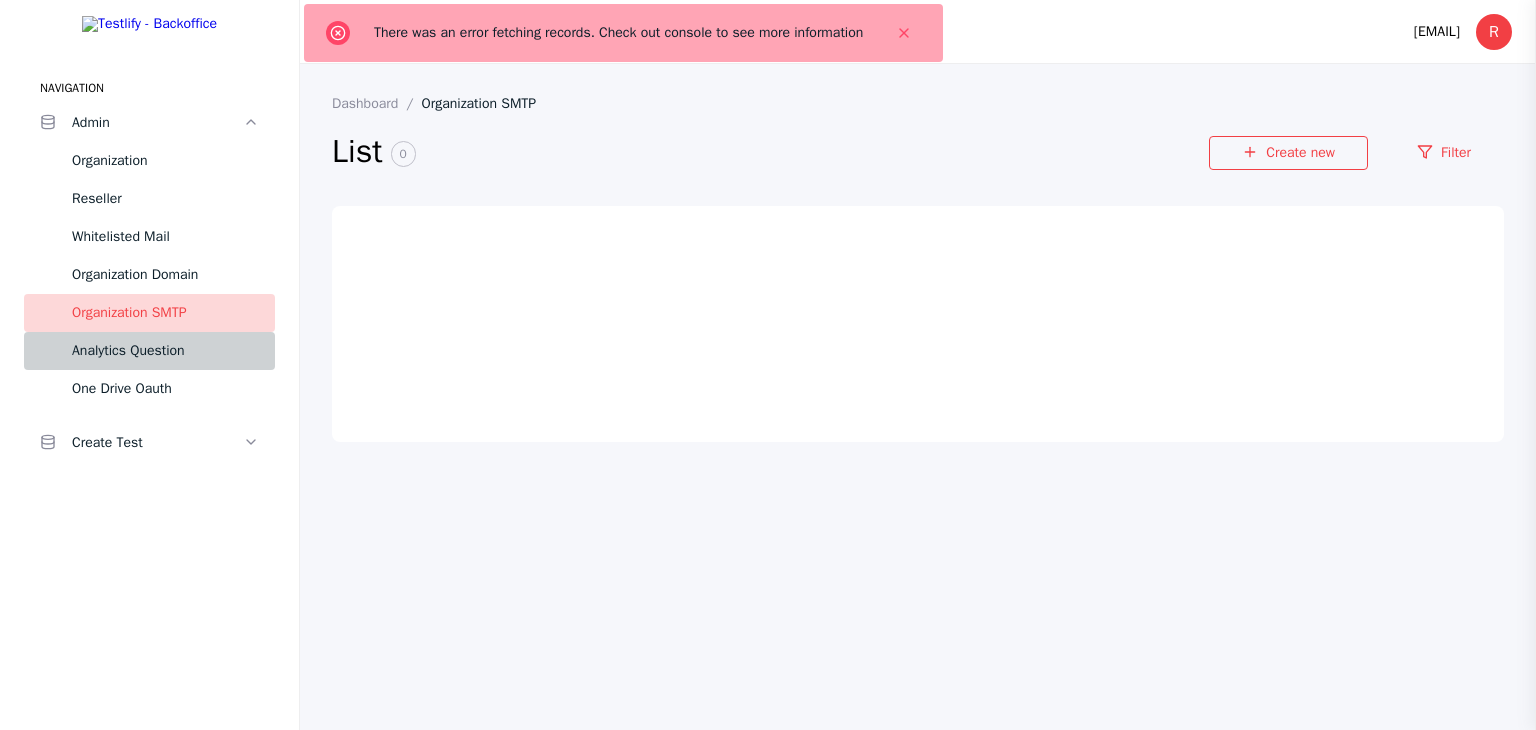 click on "Analytics Question" at bounding box center (165, 351) 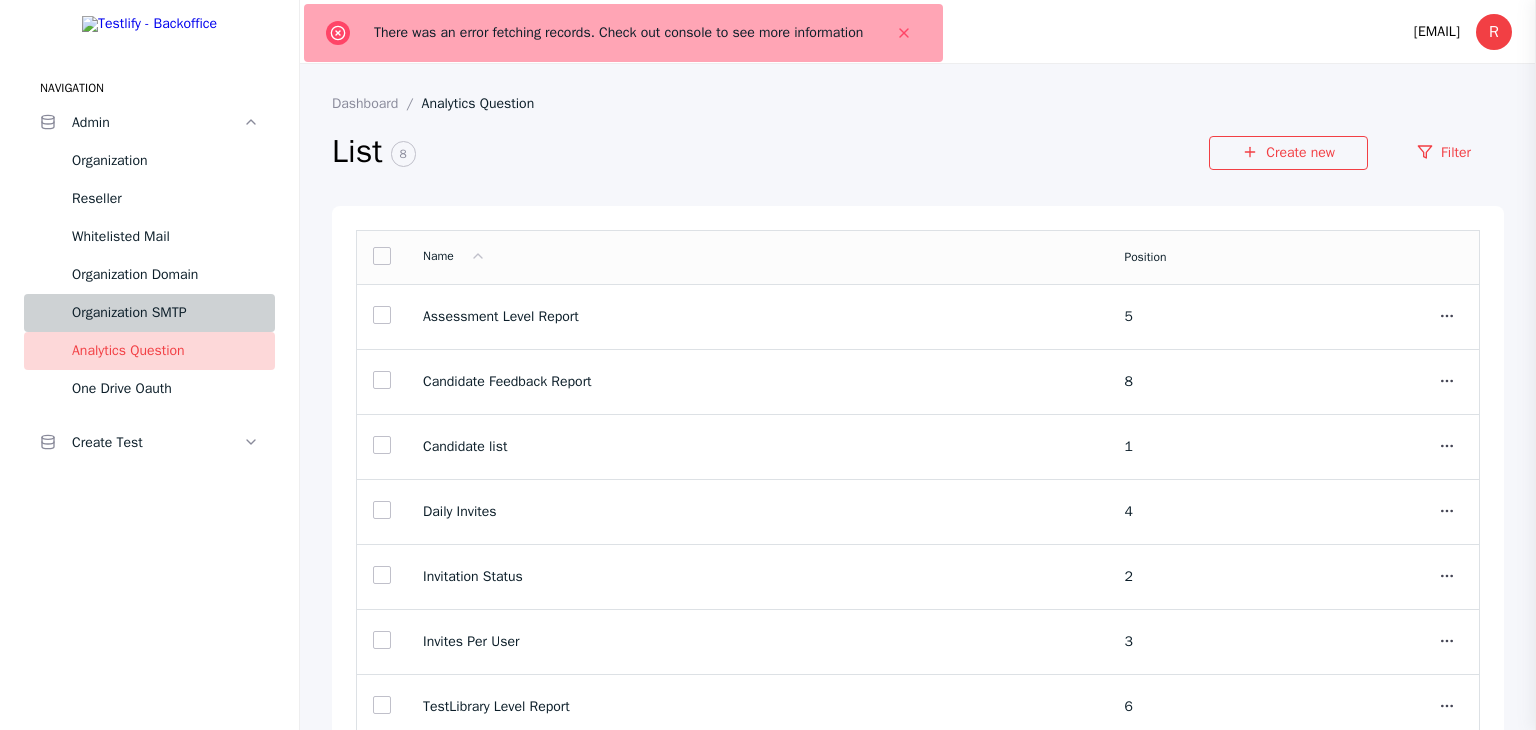 click on "Organization SMTP" at bounding box center [165, 313] 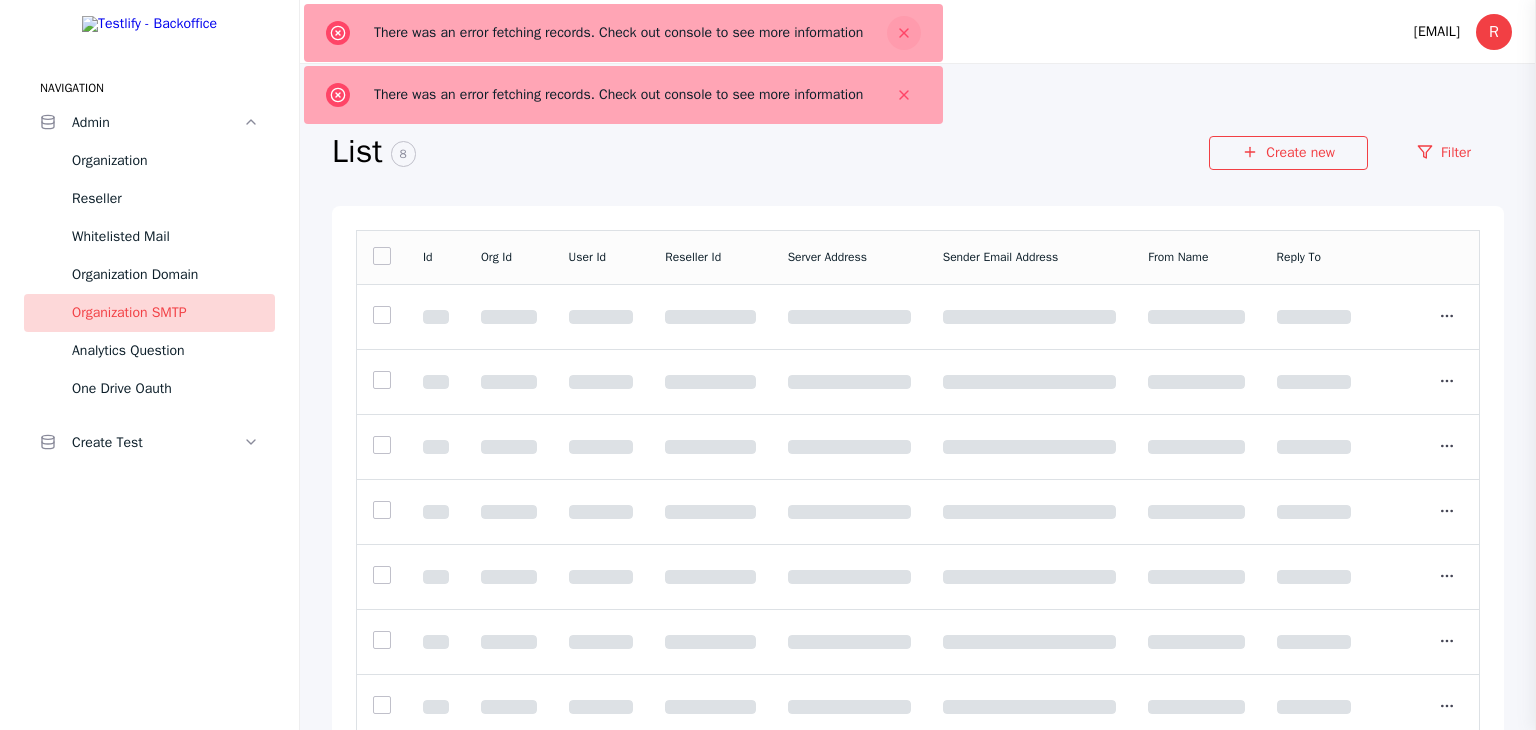 click at bounding box center (904, 33) 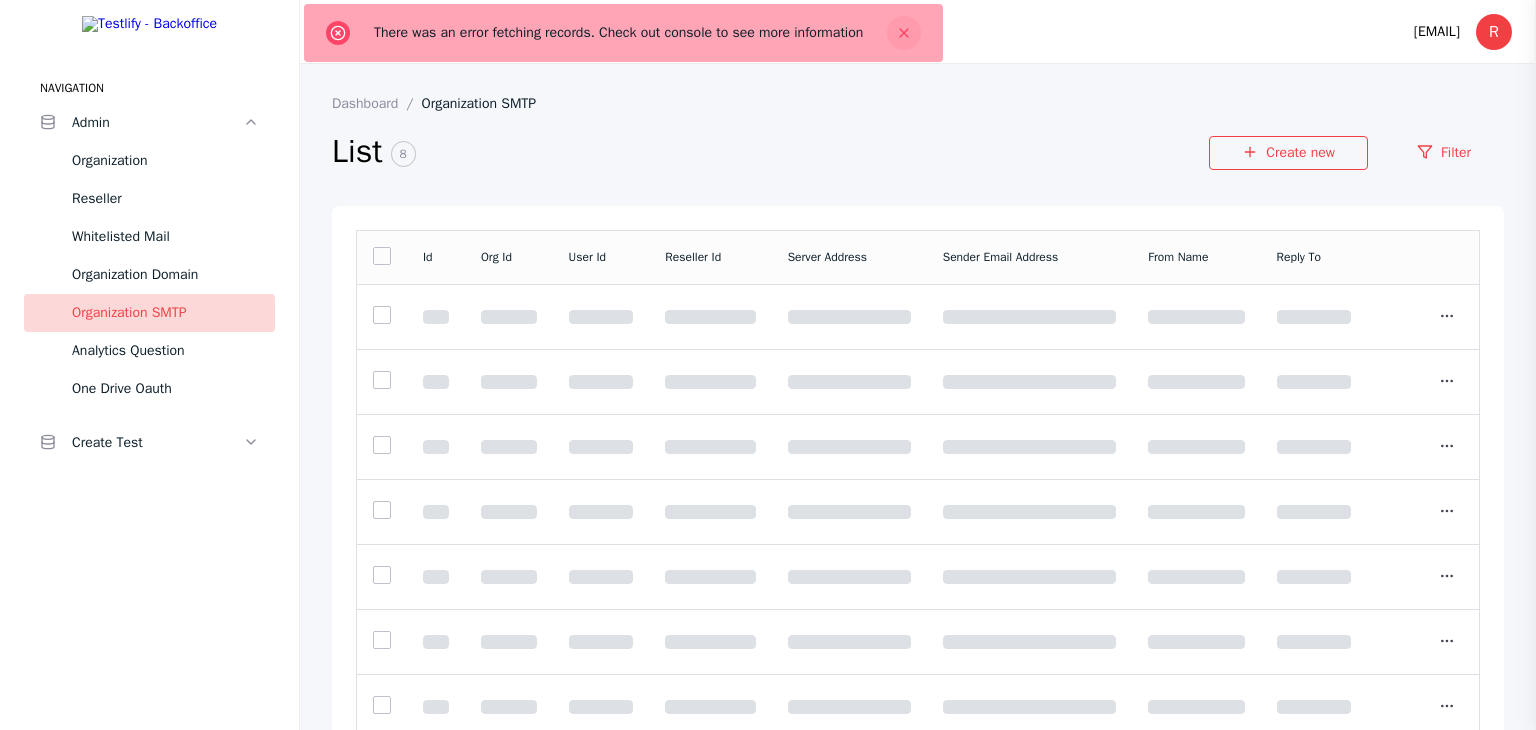click at bounding box center [904, 33] 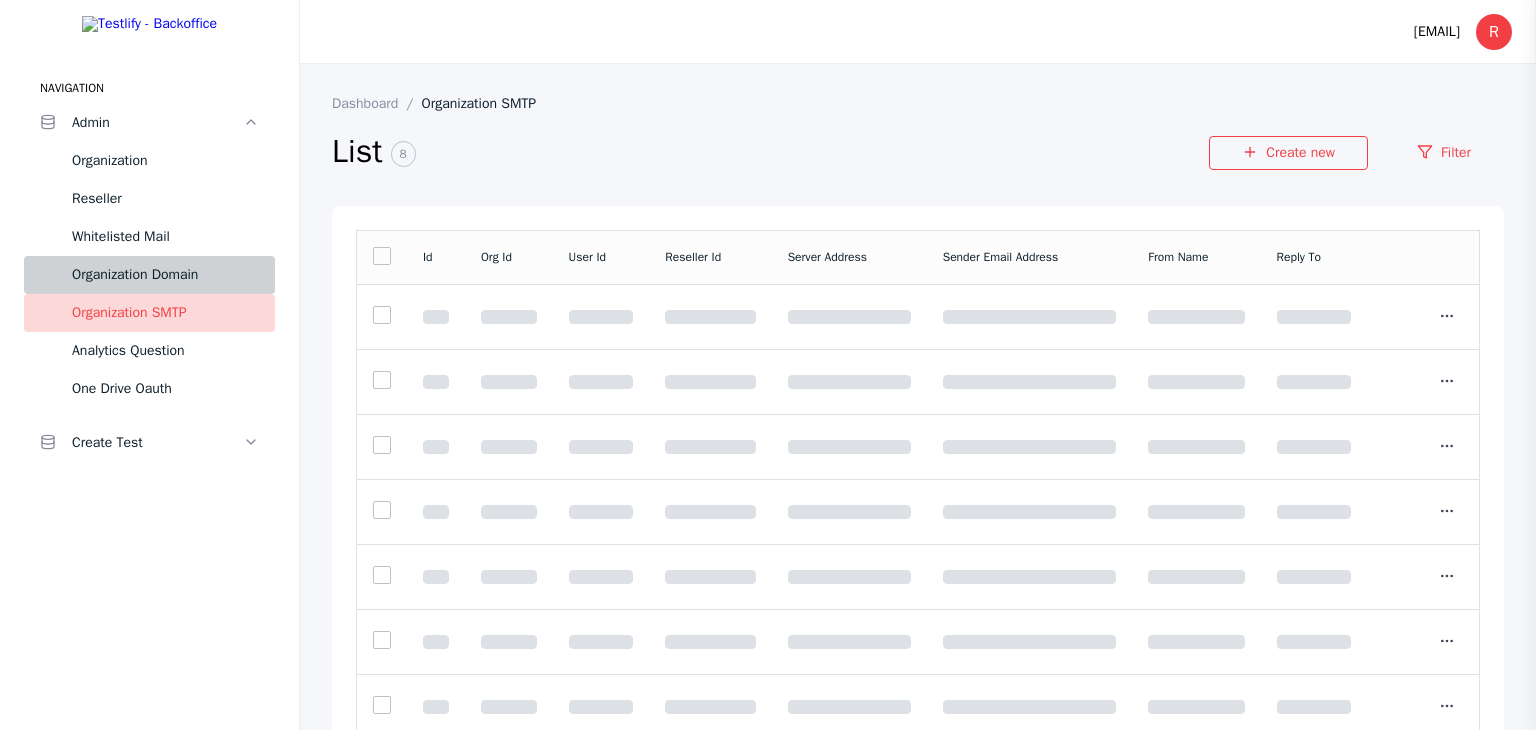 click on "Organization Domain" at bounding box center (165, 275) 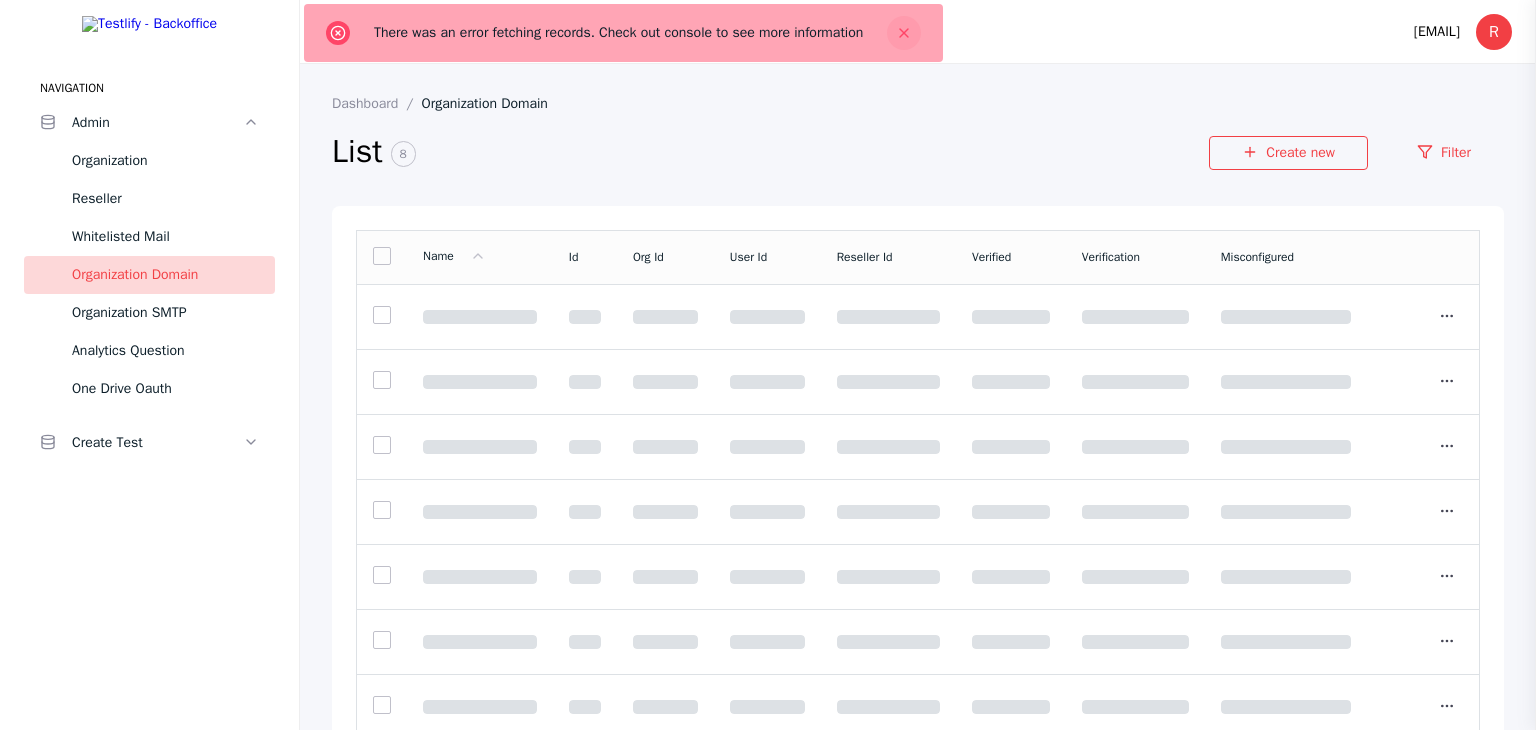 click at bounding box center [904, 33] 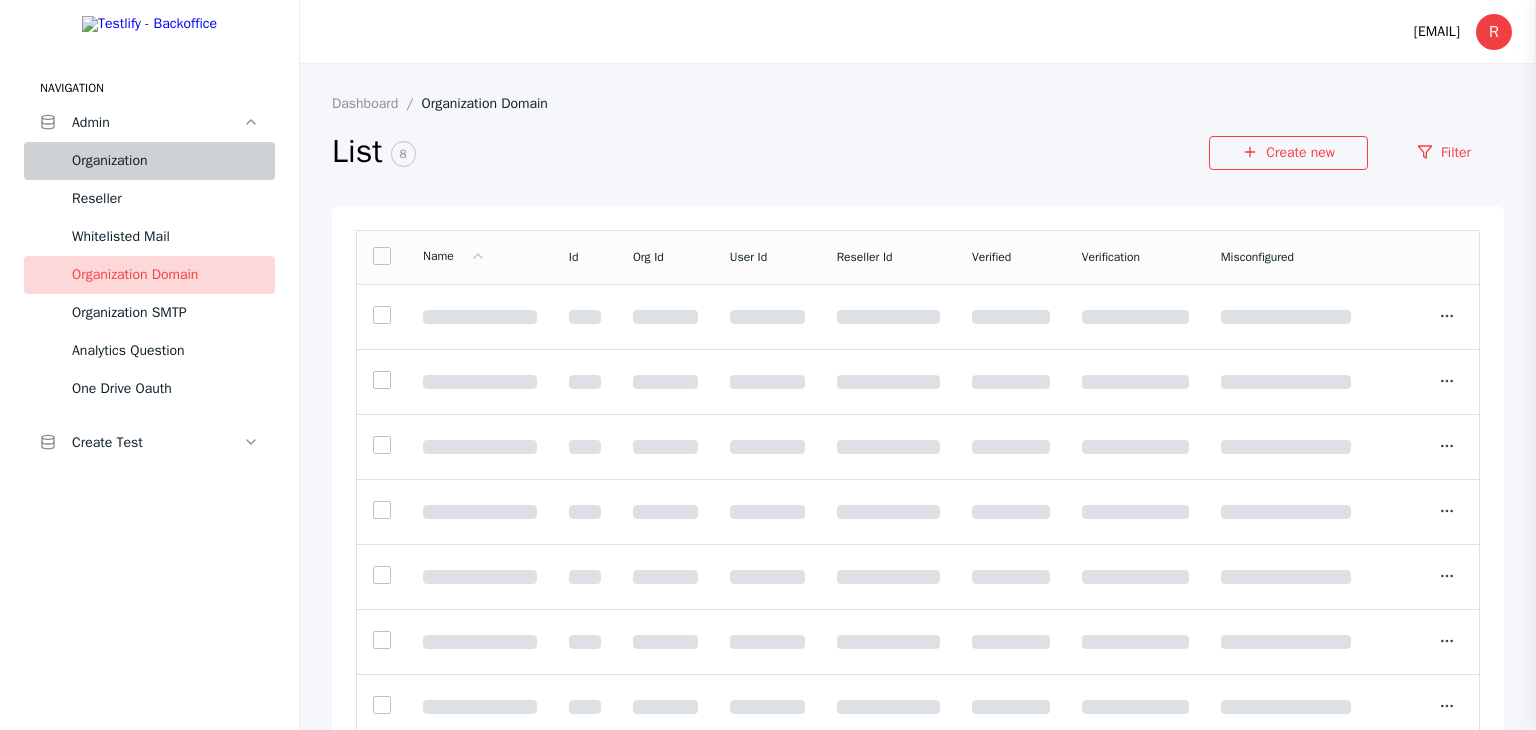 click on "Organization" at bounding box center [165, 161] 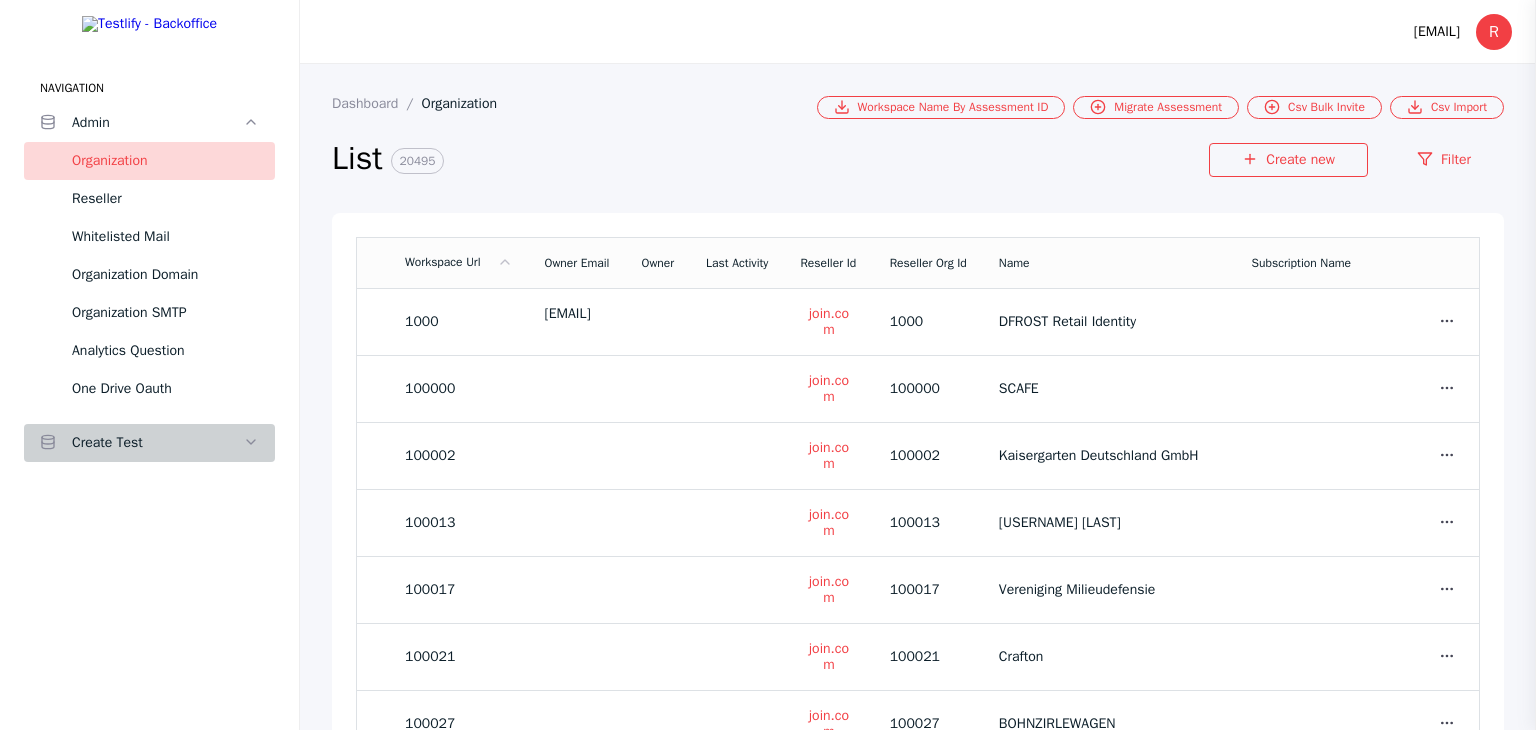 click on "Create Test" at bounding box center [157, 123] 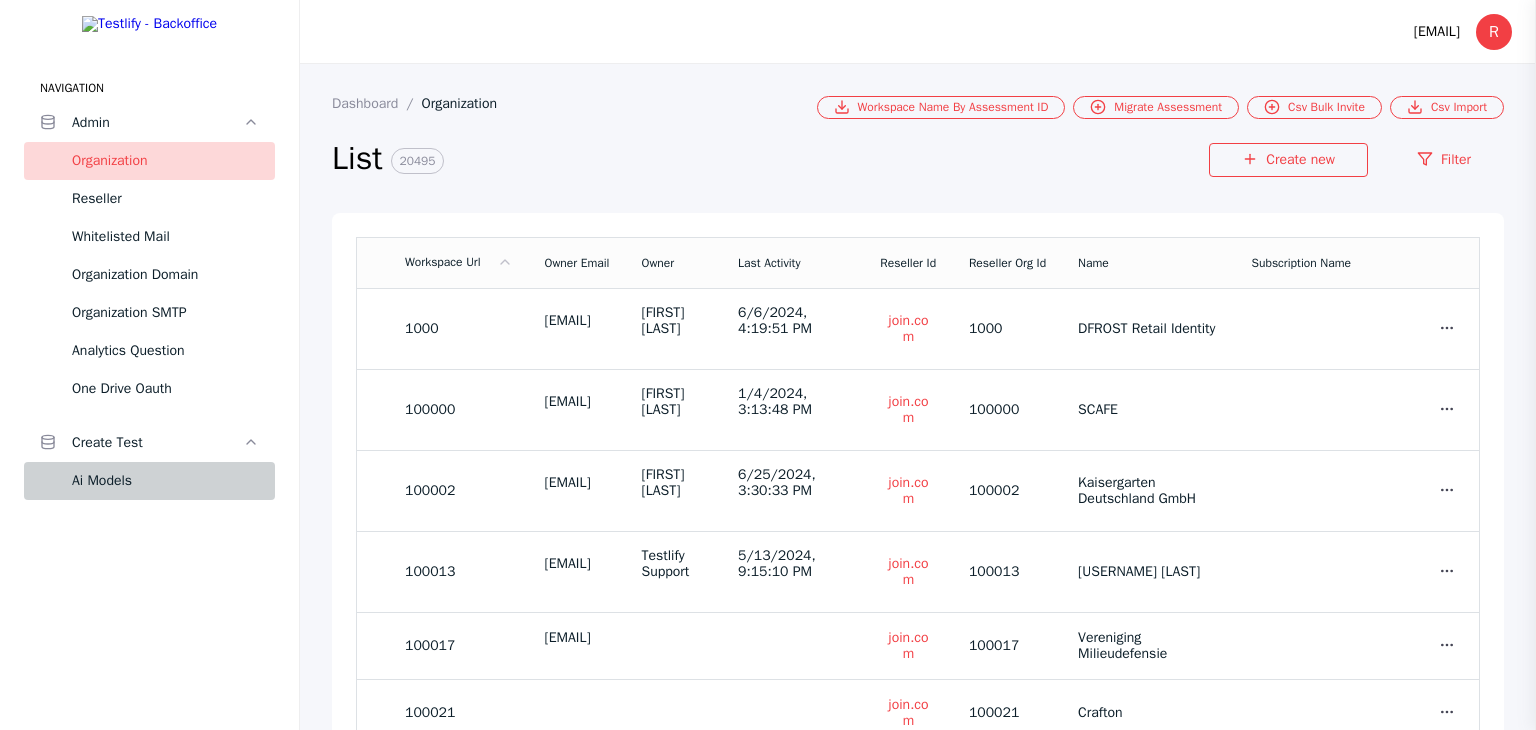 click on "Ai Models" at bounding box center [165, 481] 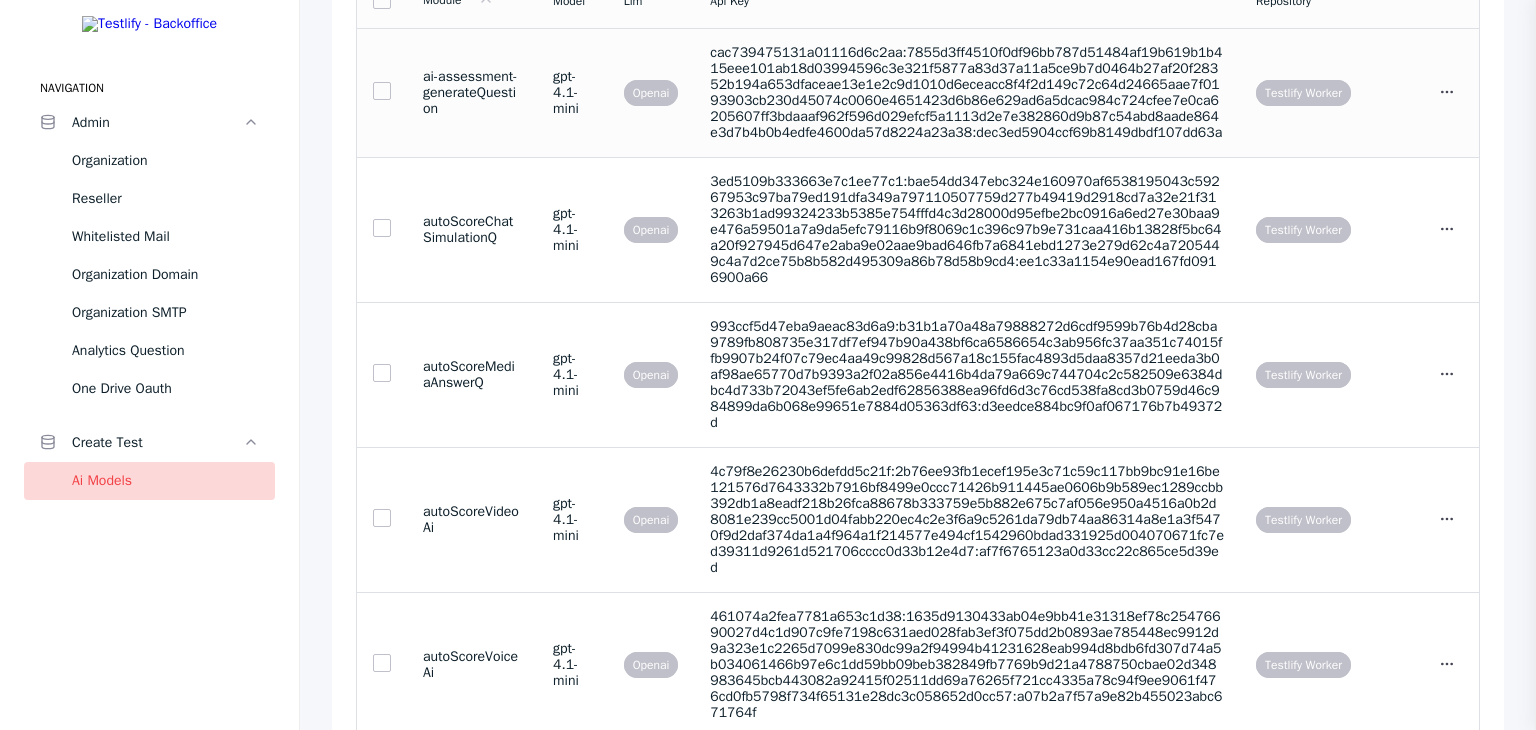 scroll, scrollTop: 0, scrollLeft: 0, axis: both 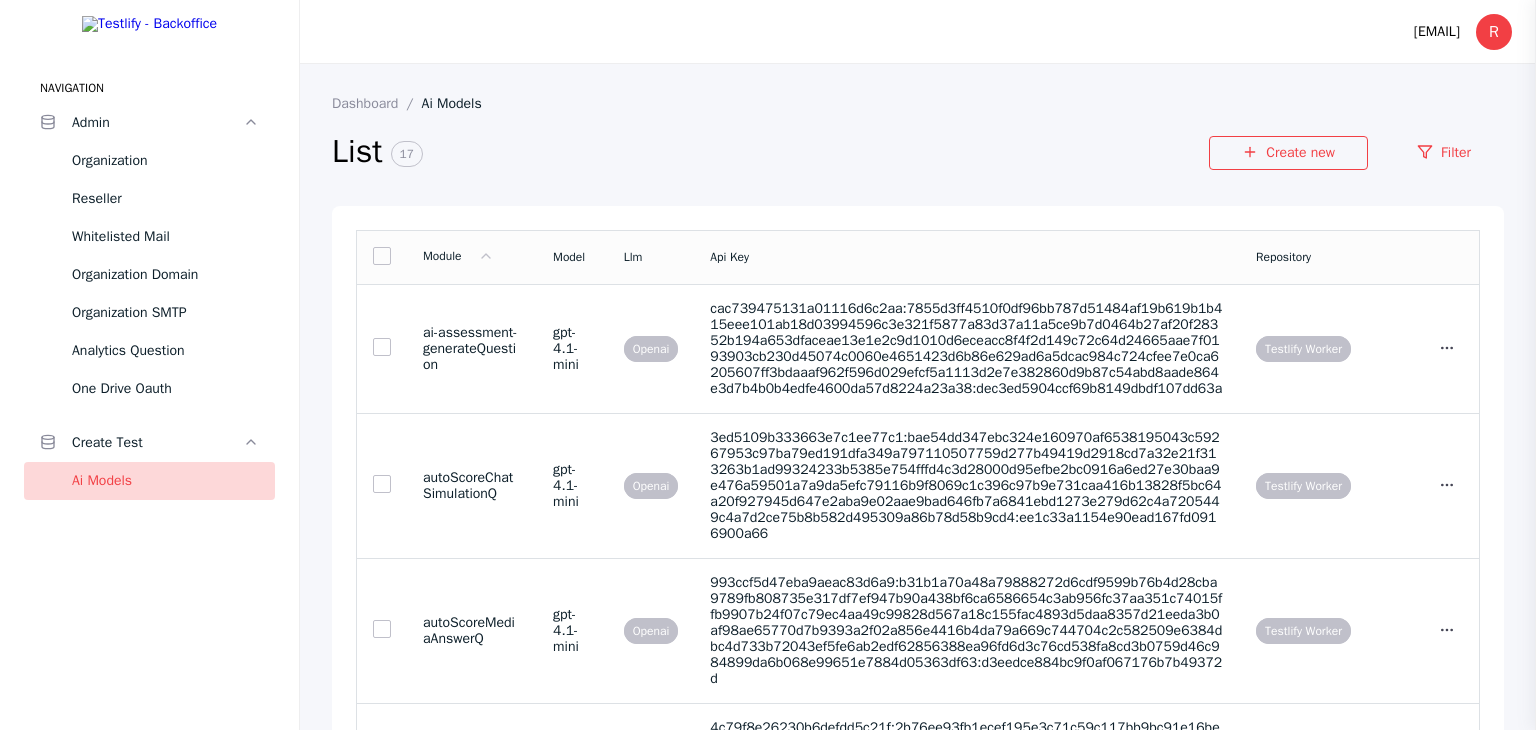 click at bounding box center [149, 24] 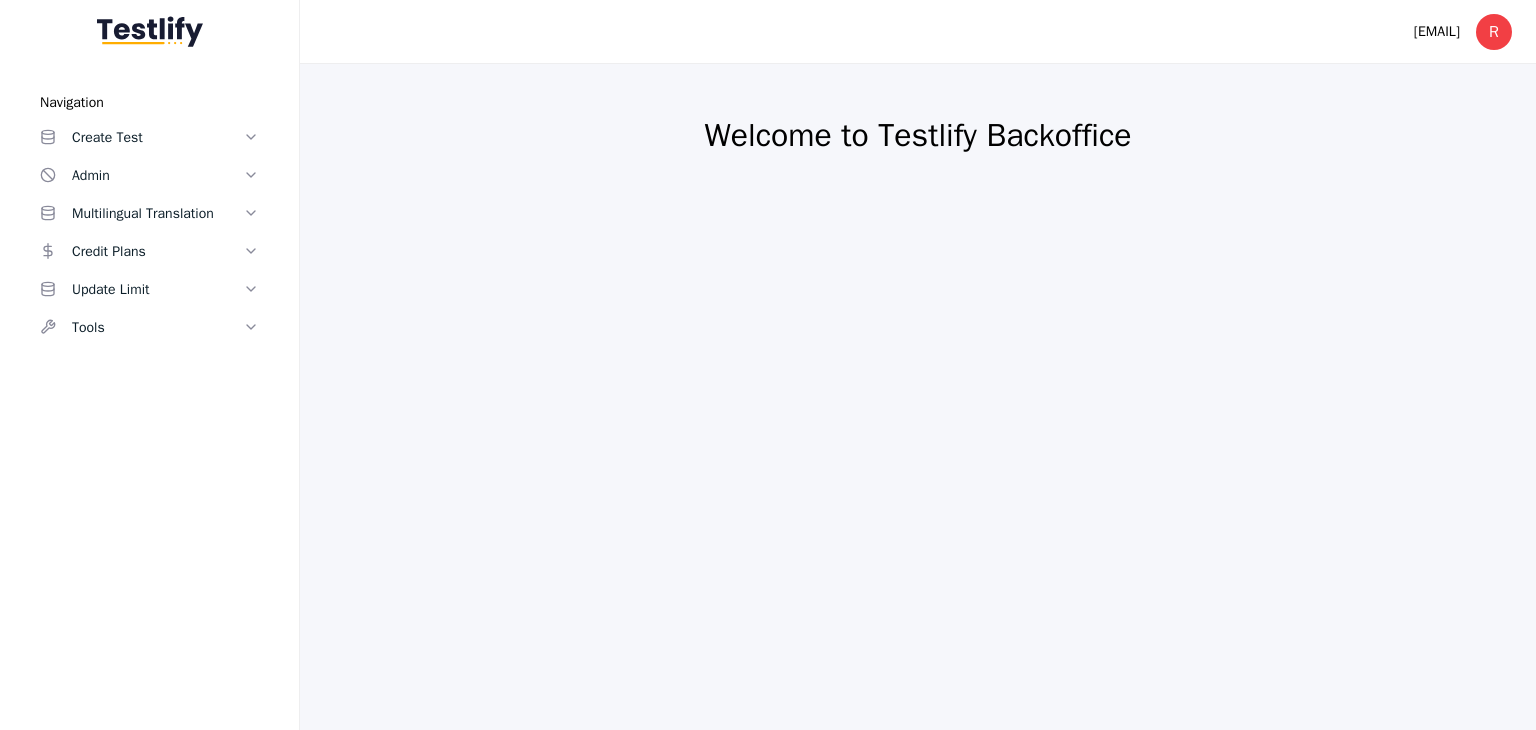 scroll, scrollTop: 0, scrollLeft: 0, axis: both 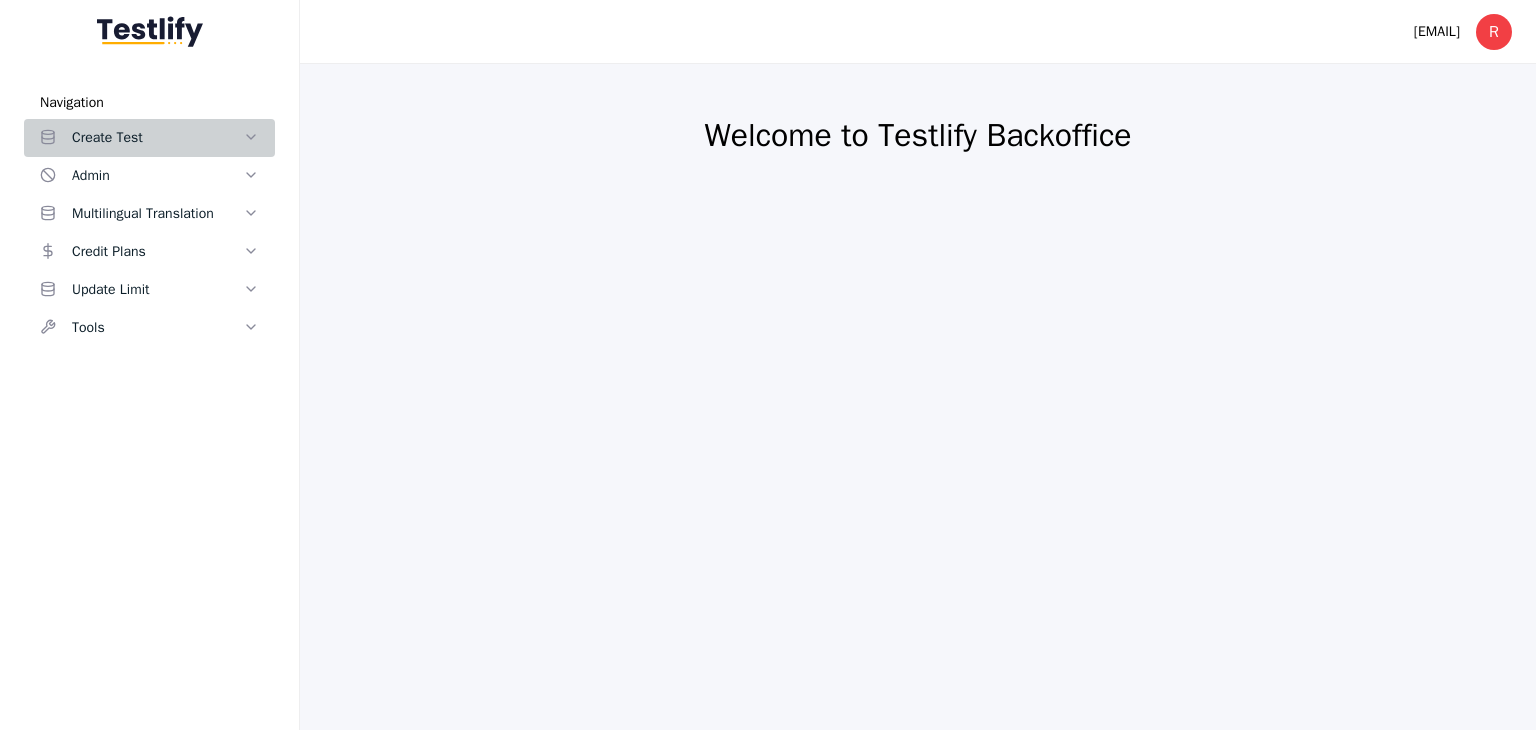 click on "Create Test" at bounding box center (157, 138) 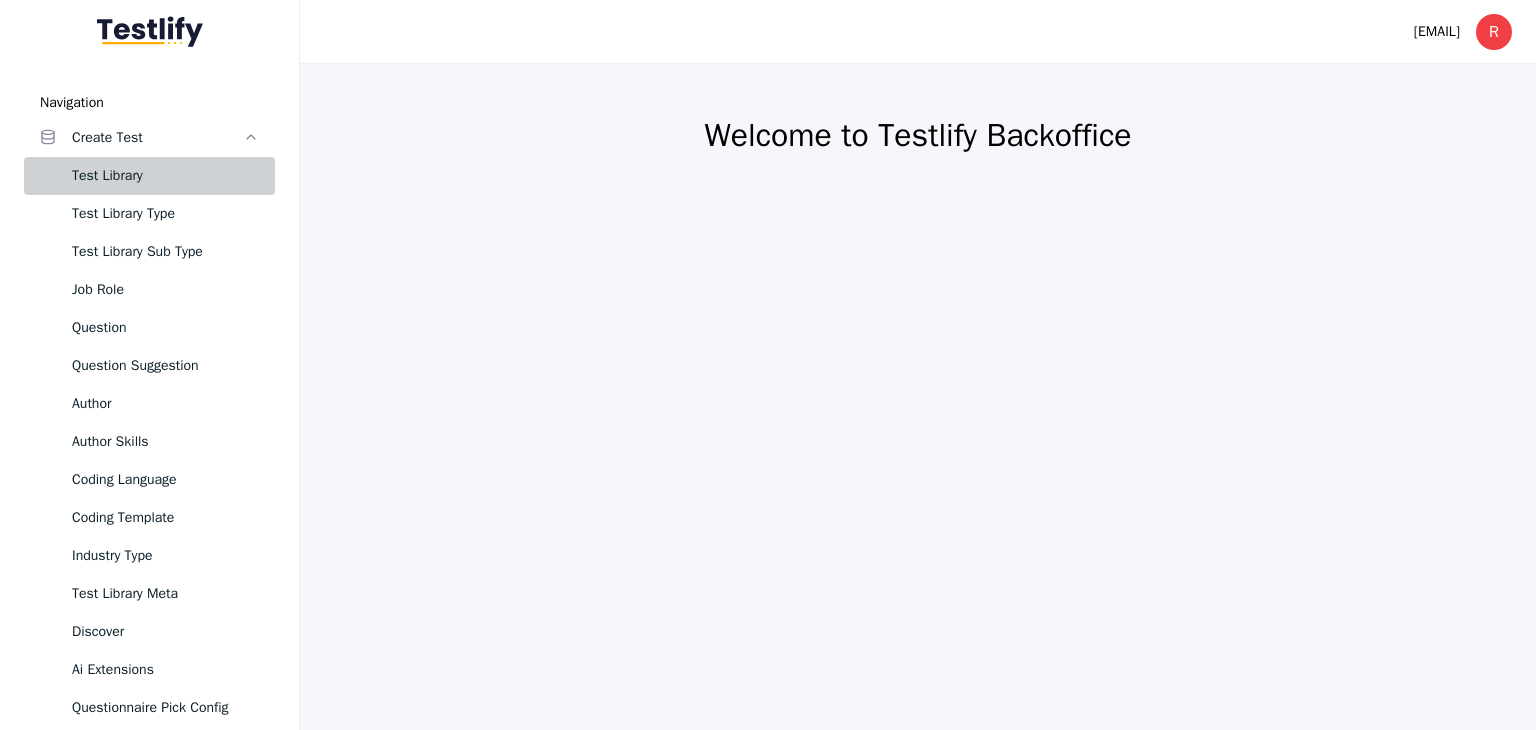 click on "Test Library" at bounding box center (165, 176) 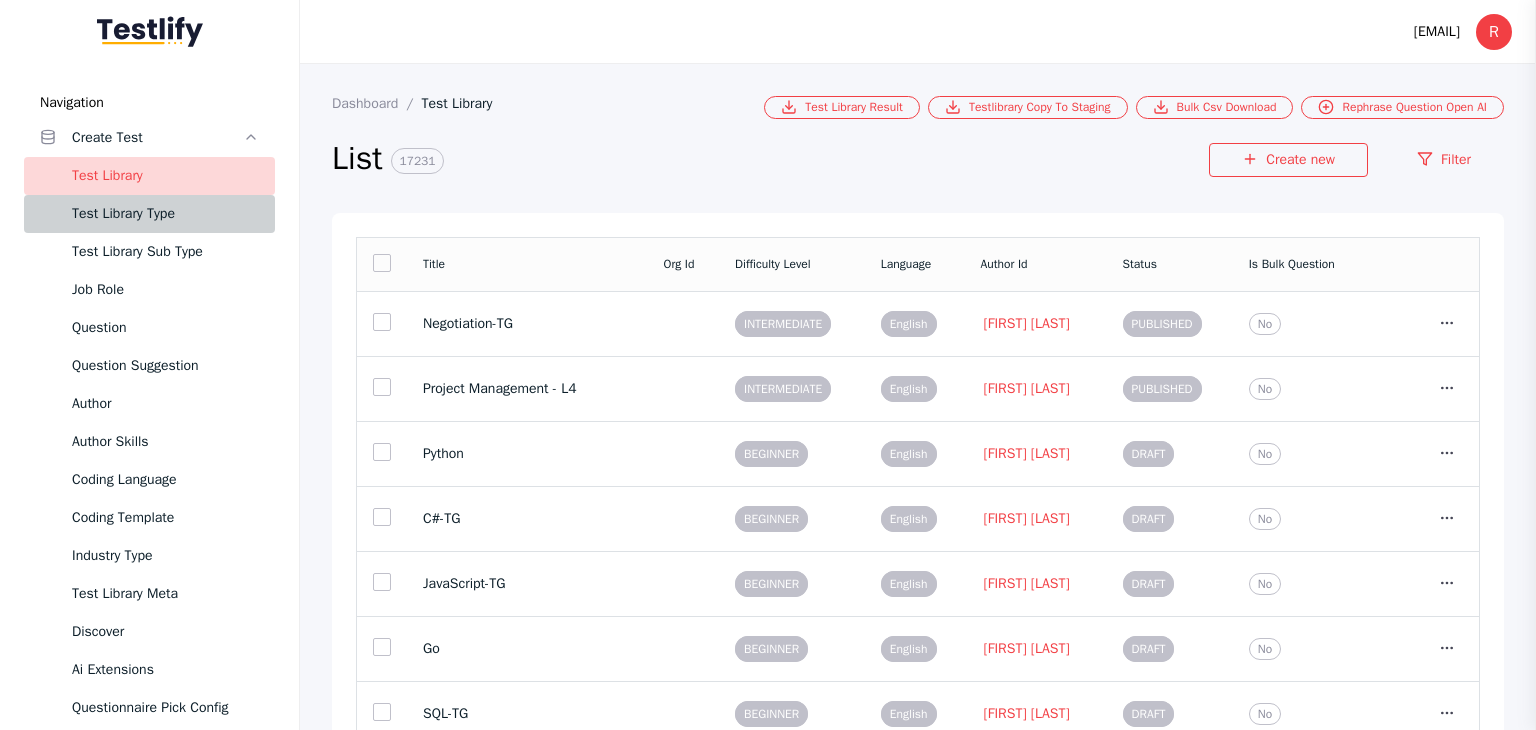 click on "Test Library Type" at bounding box center (165, 214) 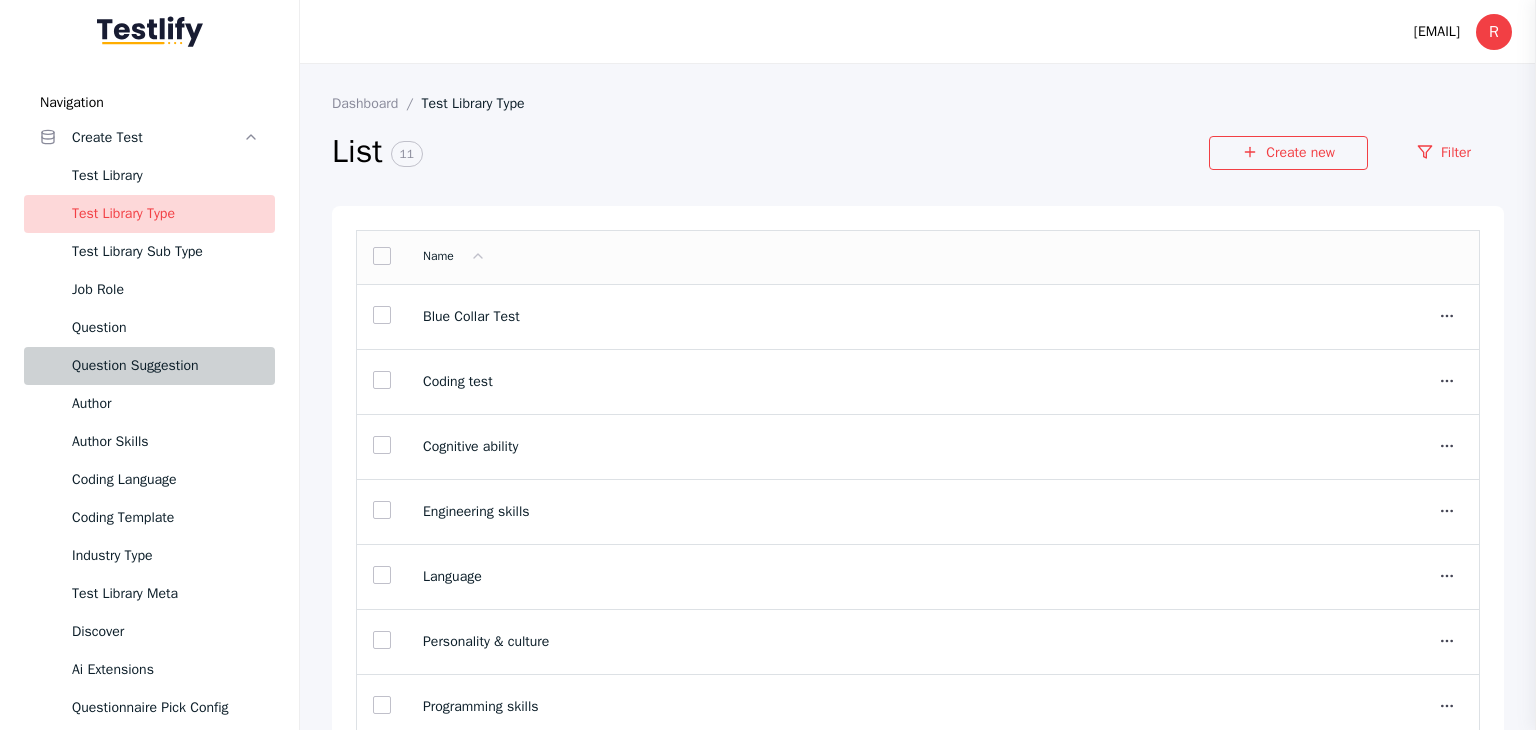 click on "Question Suggestion" at bounding box center (165, 366) 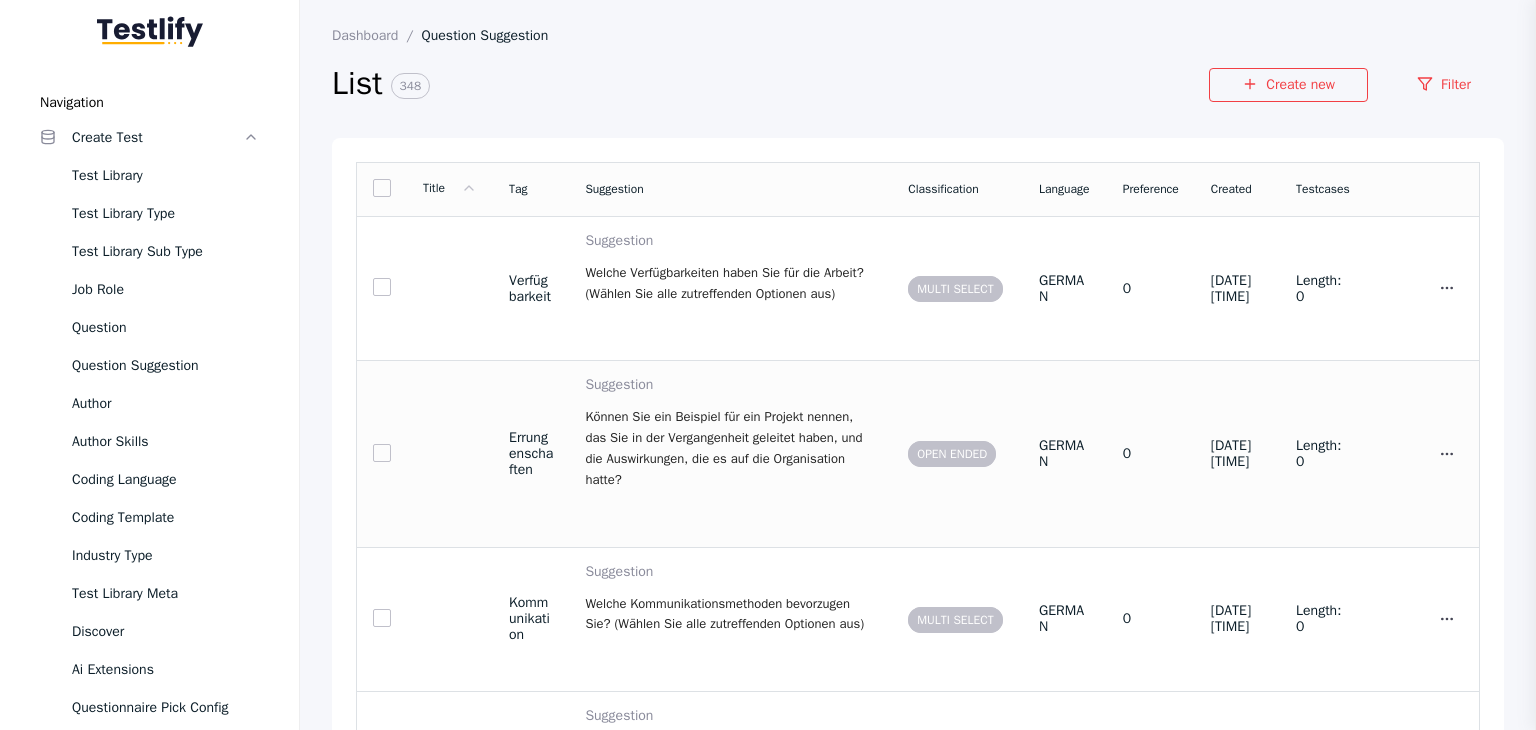 scroll, scrollTop: 100, scrollLeft: 0, axis: vertical 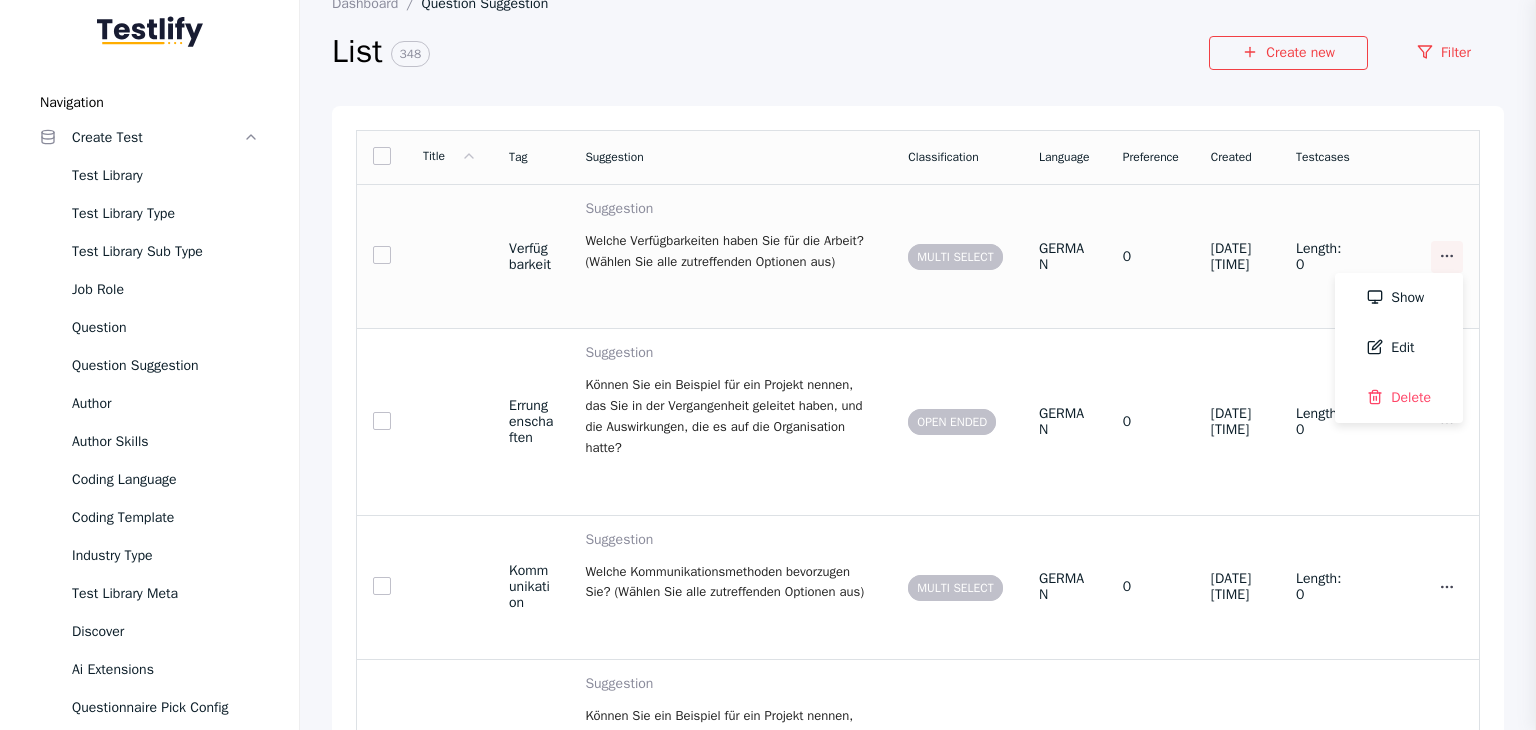 click at bounding box center (1447, 256) 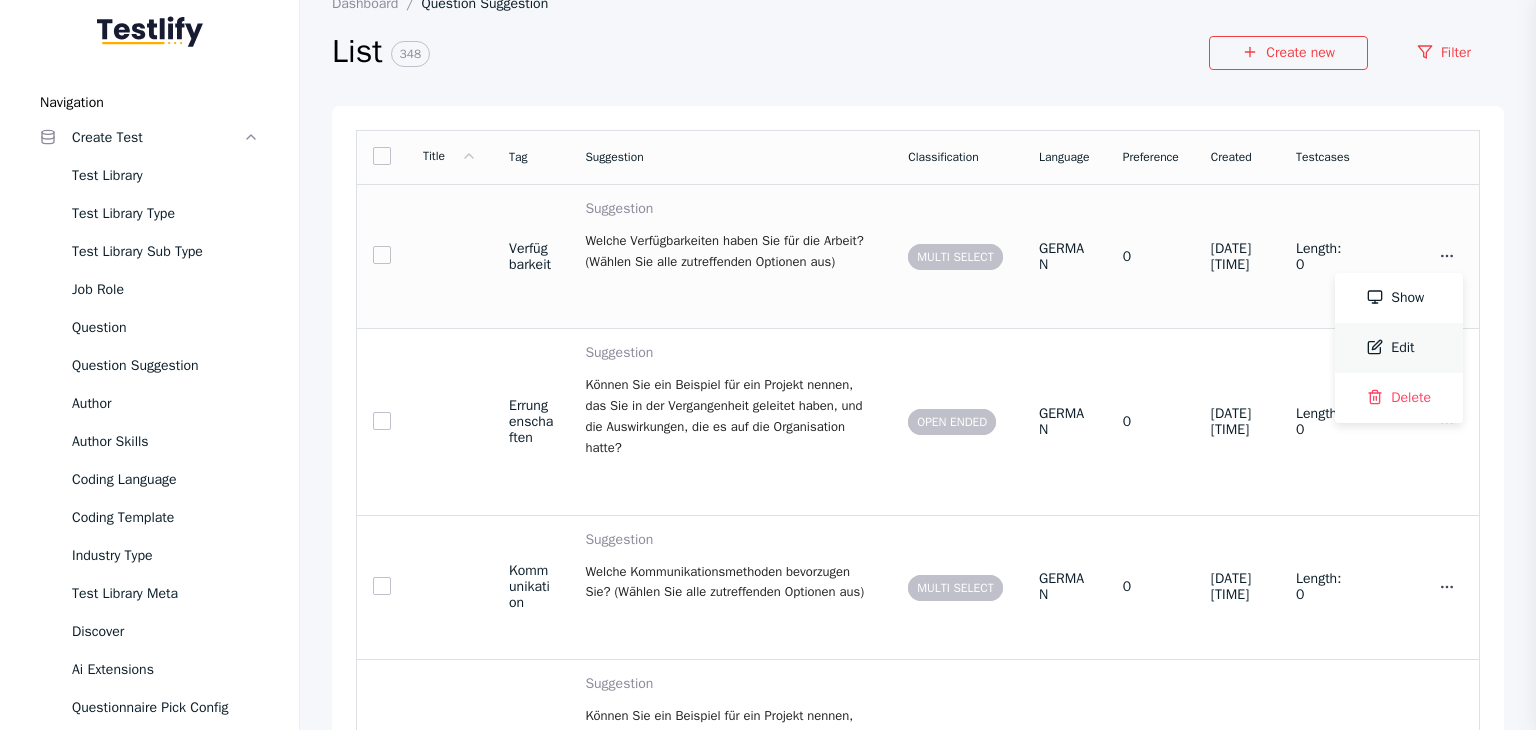 click at bounding box center [1379, 348] 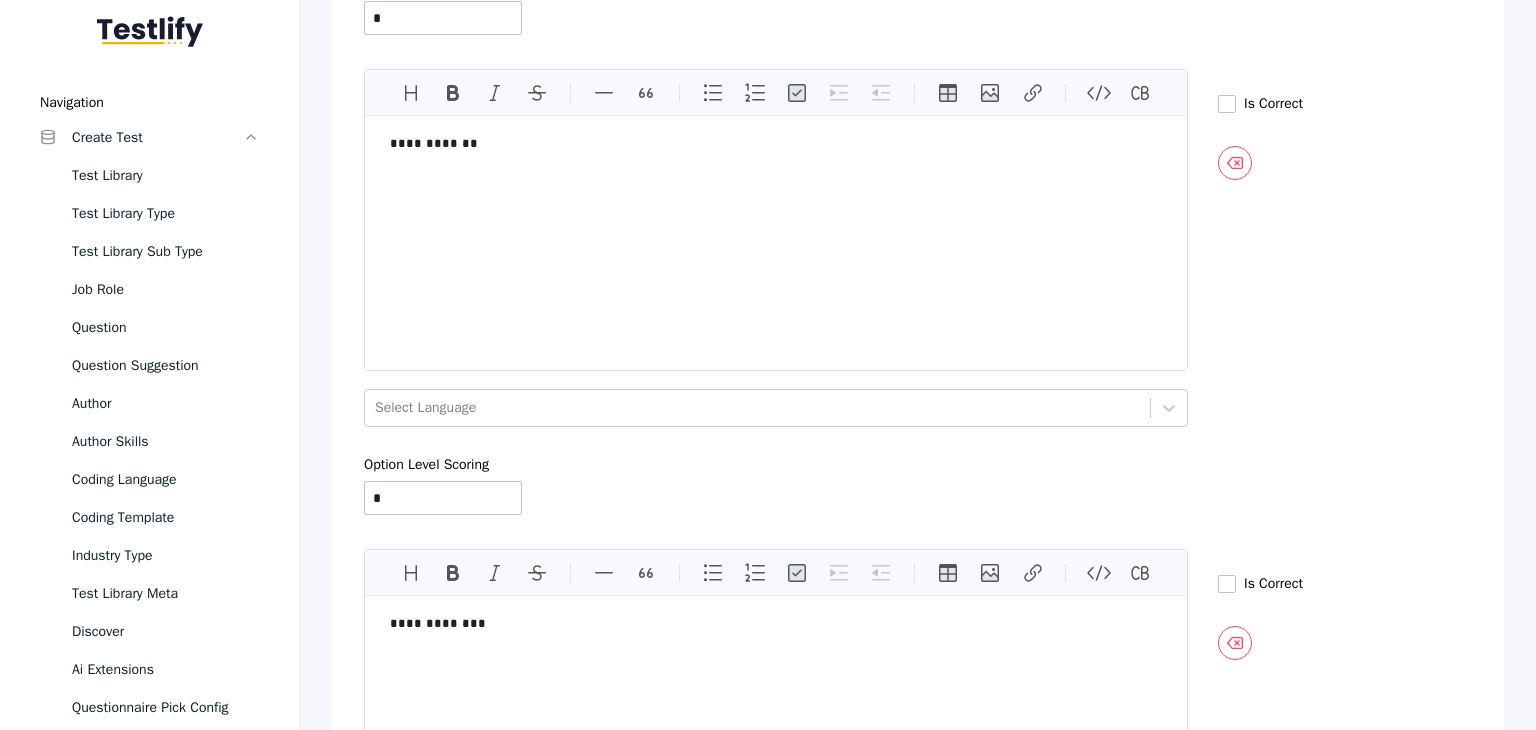 scroll, scrollTop: 3216, scrollLeft: 0, axis: vertical 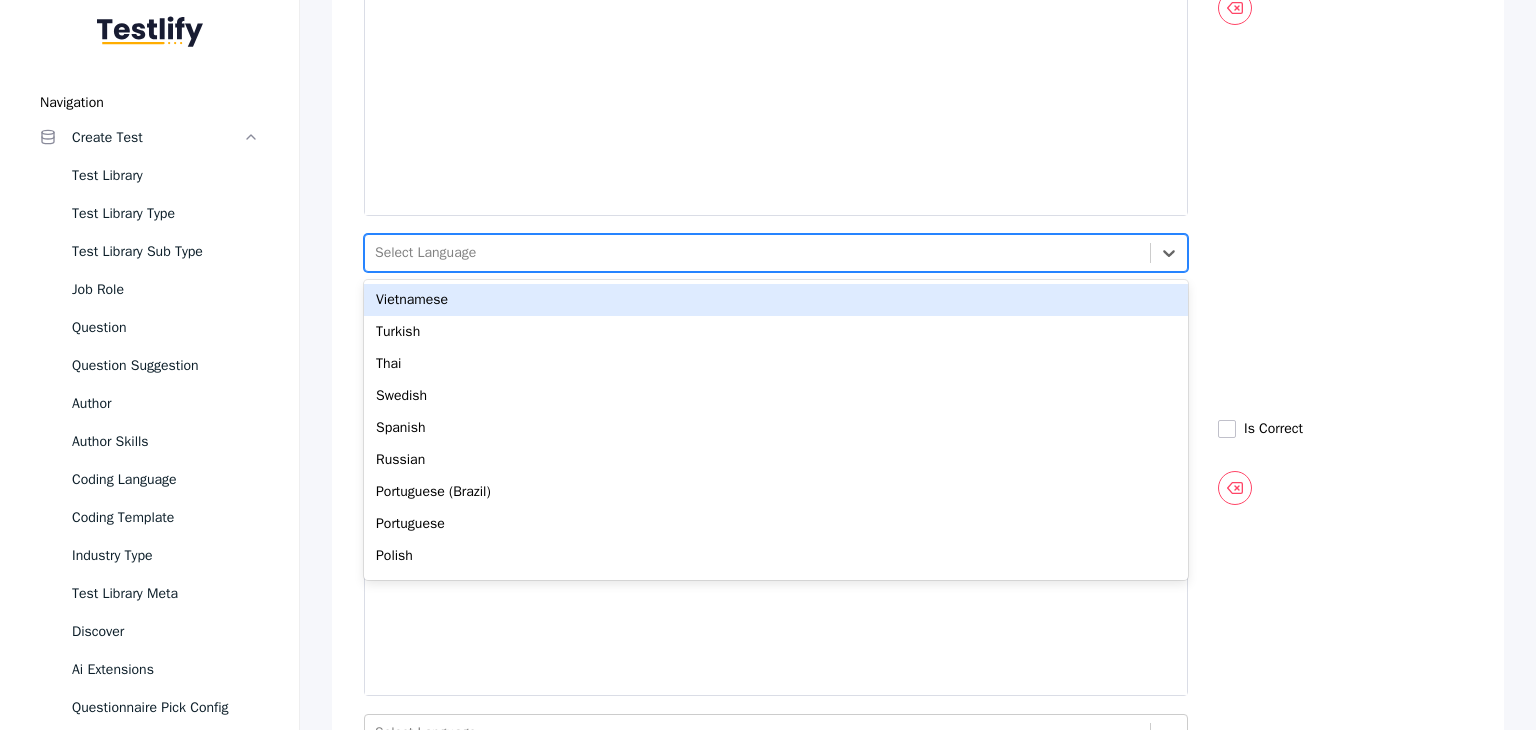 click at bounding box center (757, 253) 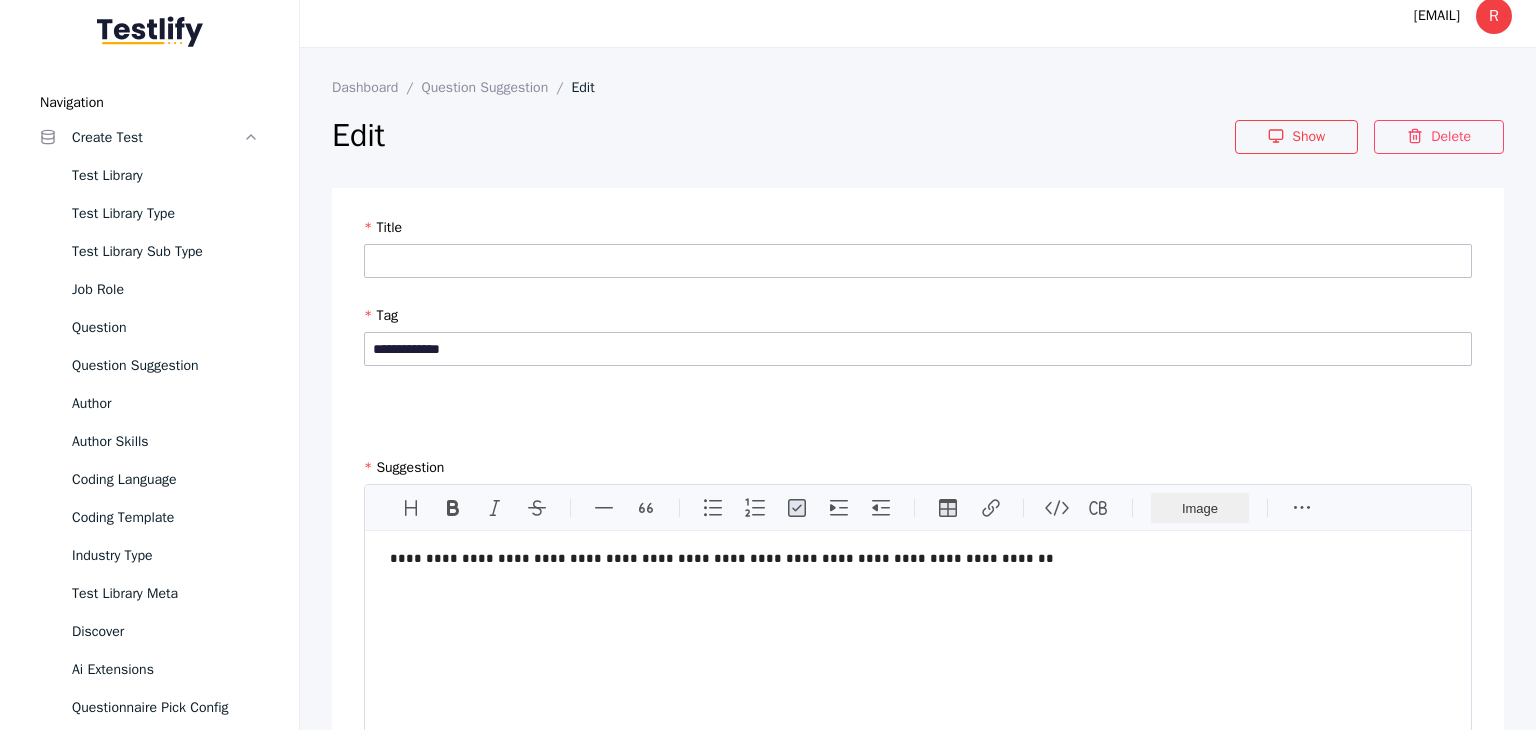 scroll, scrollTop: 0, scrollLeft: 0, axis: both 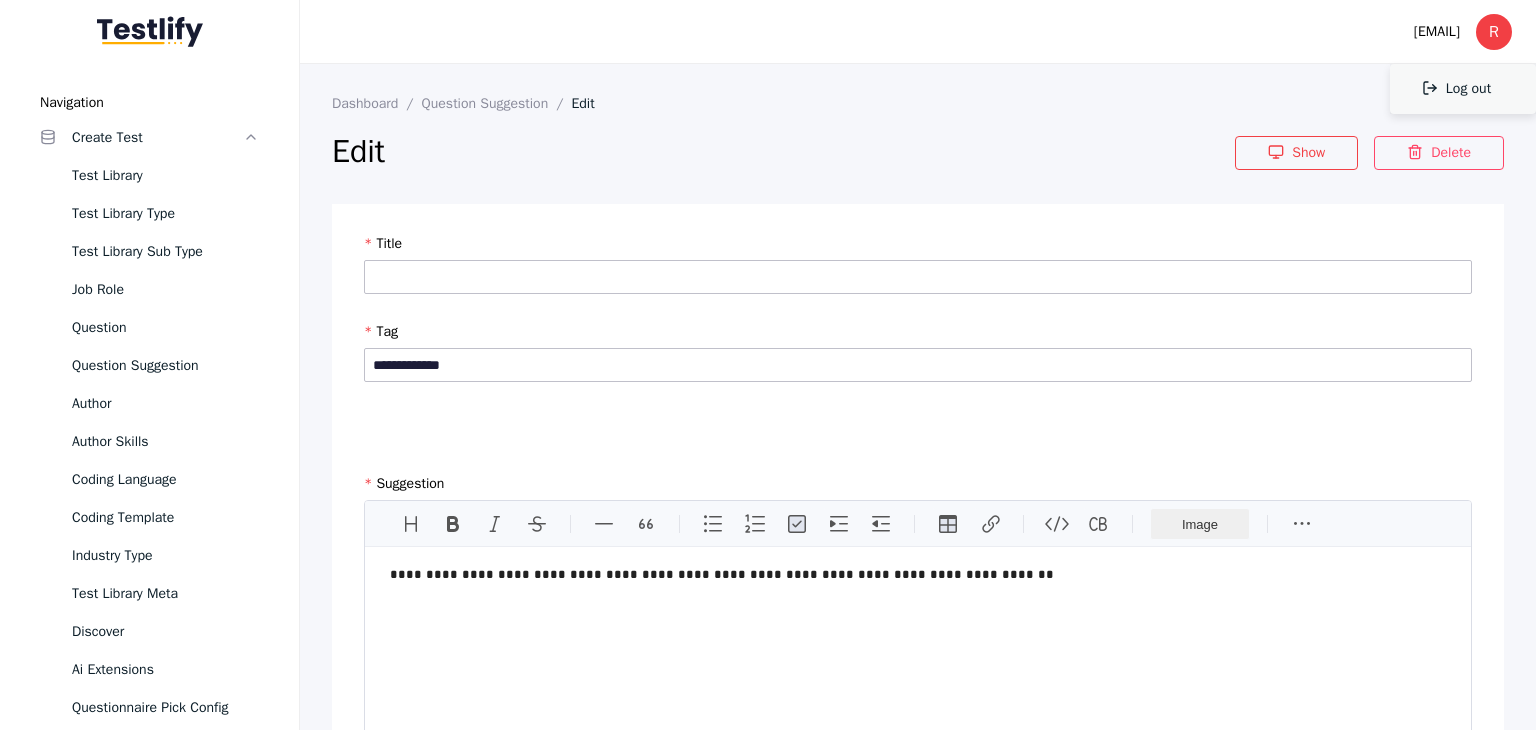 click on "Log out" at bounding box center (1463, 89) 